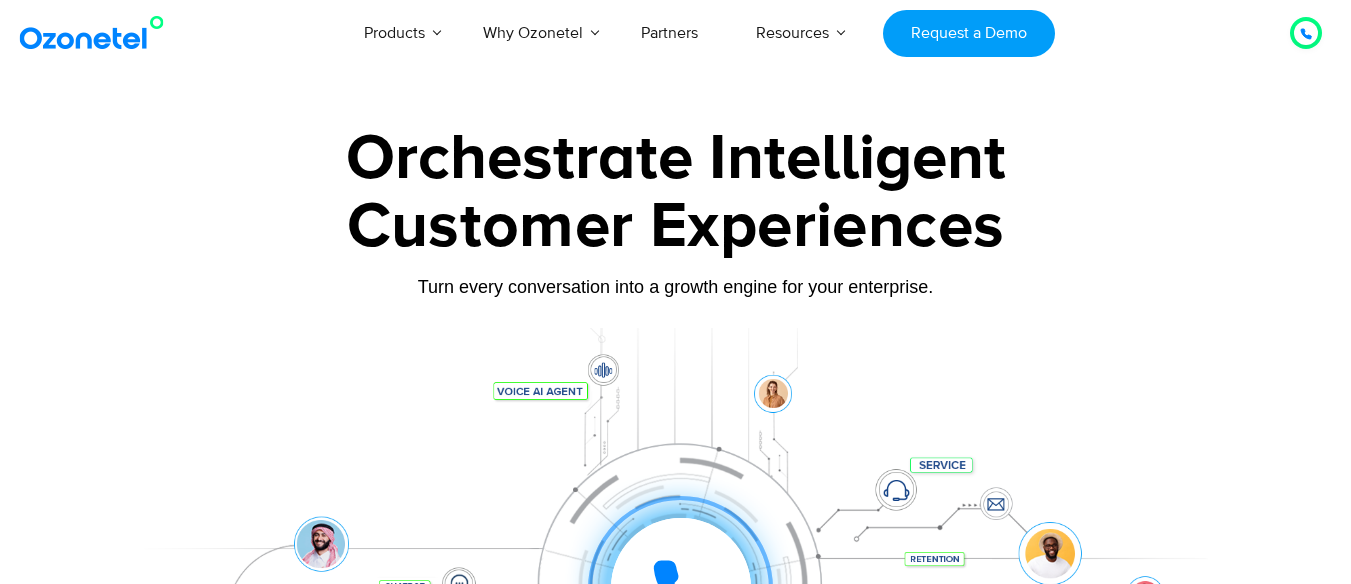scroll, scrollTop: 0, scrollLeft: 0, axis: both 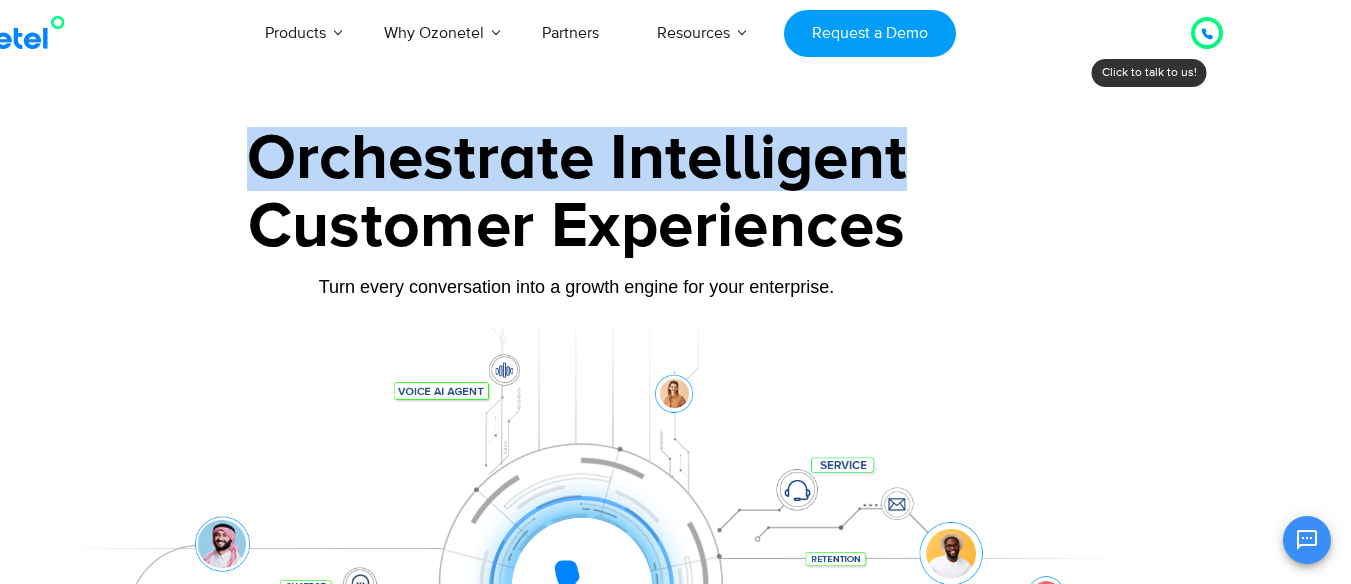 drag, startPoint x: 1350, startPoint y: 30, endPoint x: 1352, endPoint y: 105, distance: 75.026665 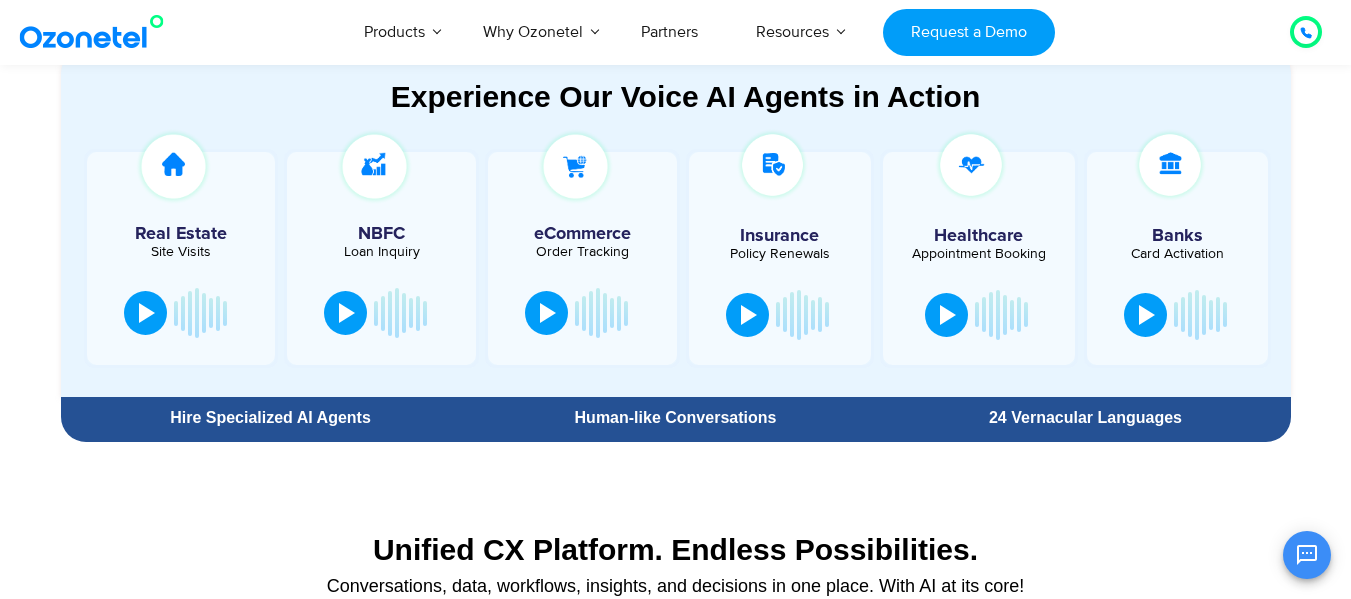 scroll, scrollTop: 1106, scrollLeft: 0, axis: vertical 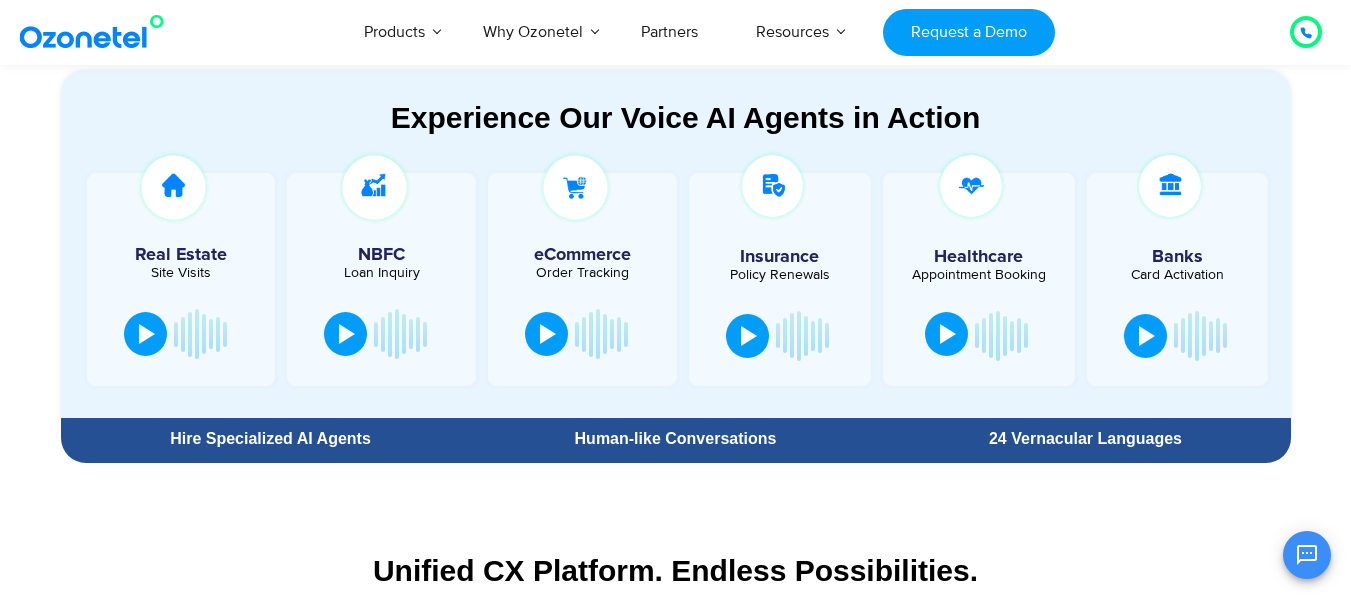 click at bounding box center (946, 334) 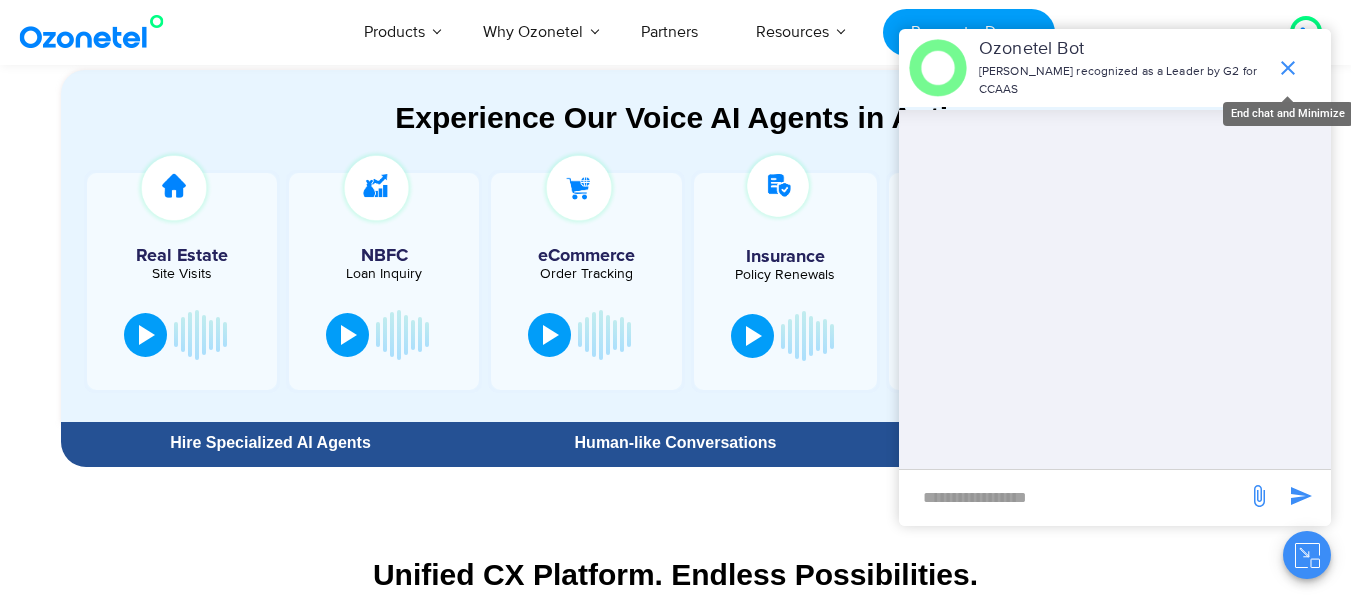 click 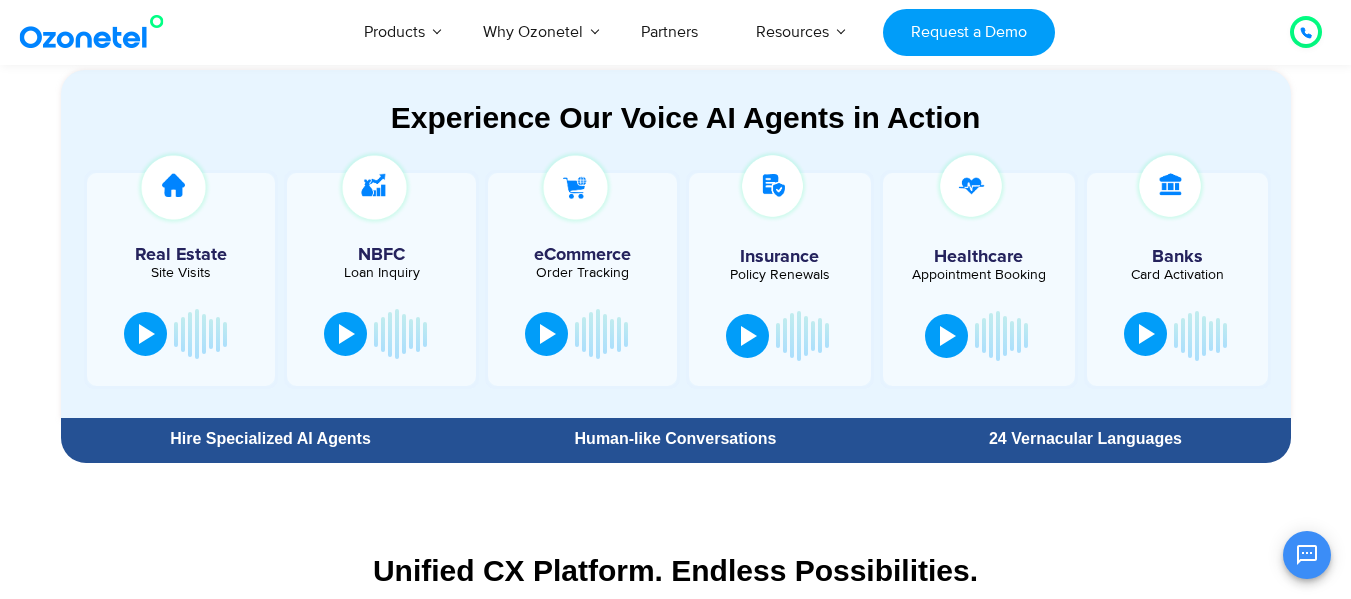 click at bounding box center (1147, 334) 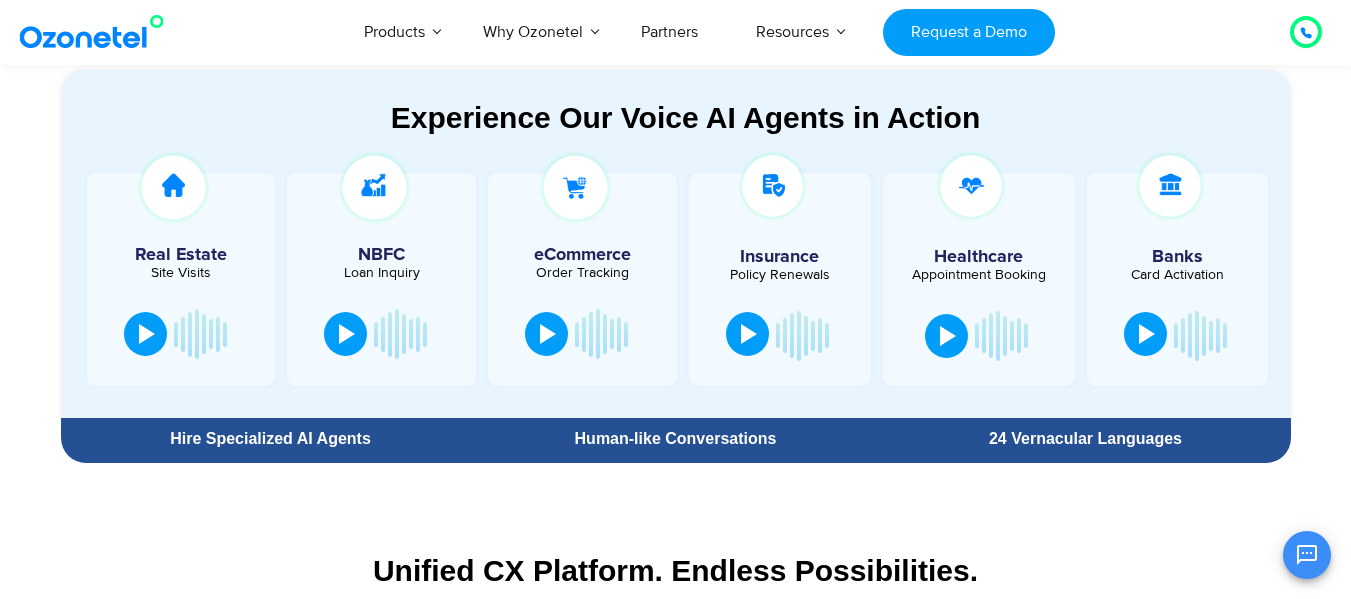 click at bounding box center (747, 334) 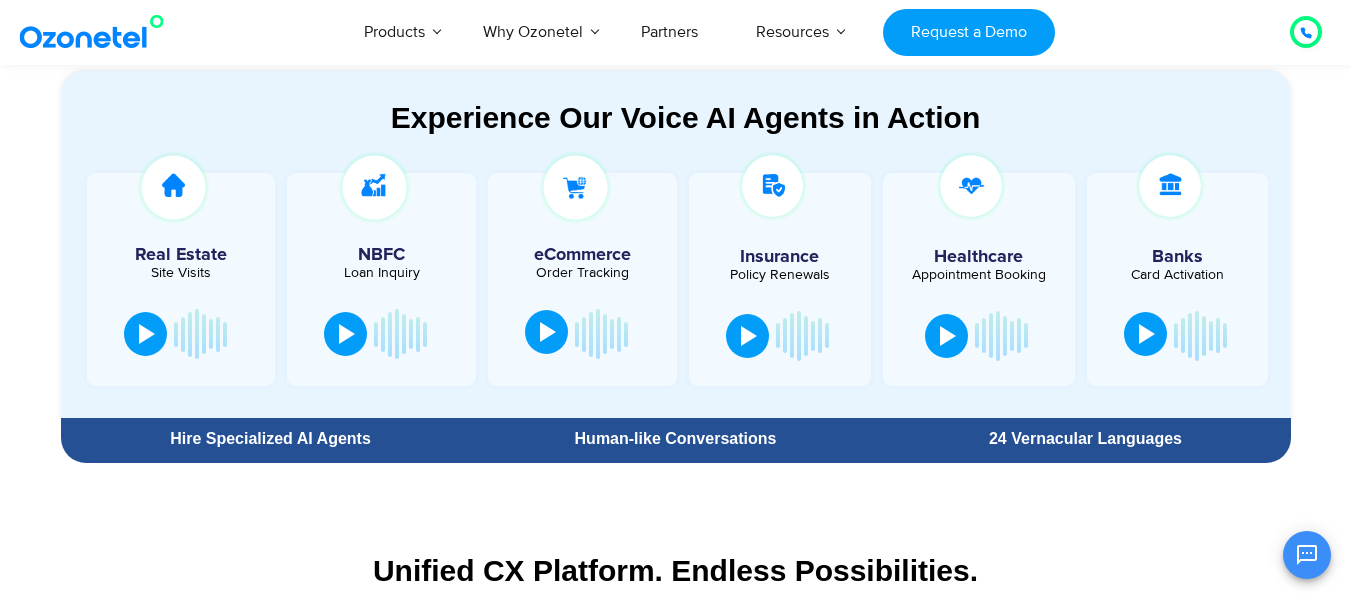 click at bounding box center (548, 332) 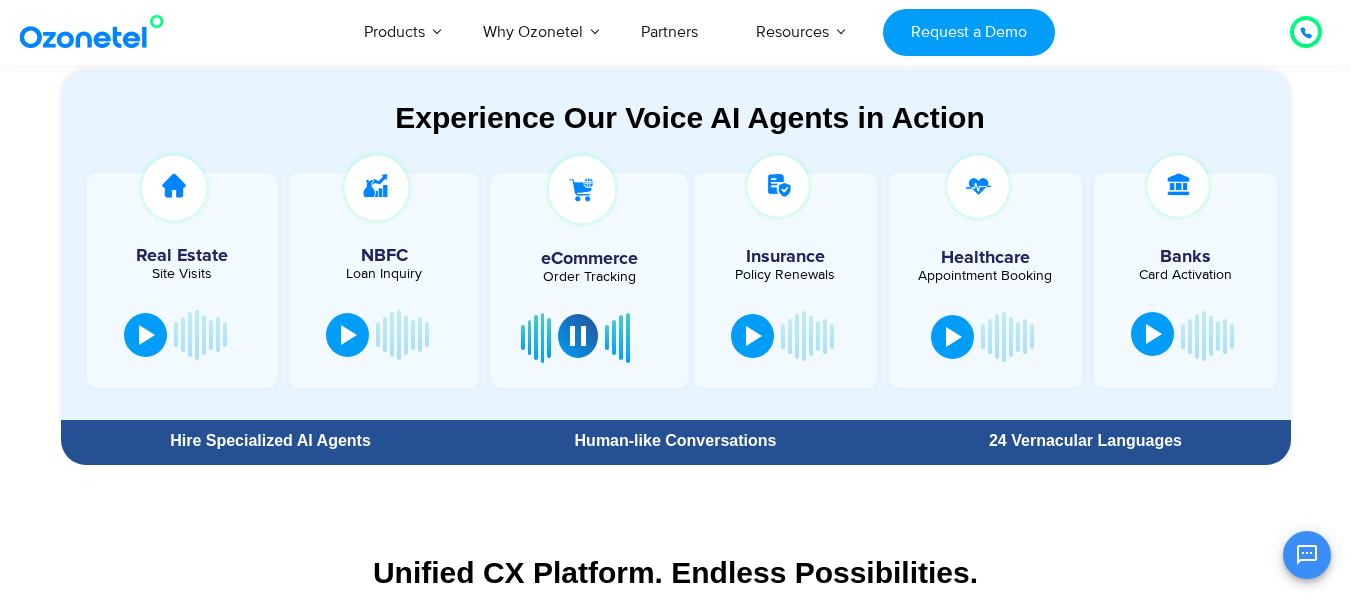 click at bounding box center (582, 189) 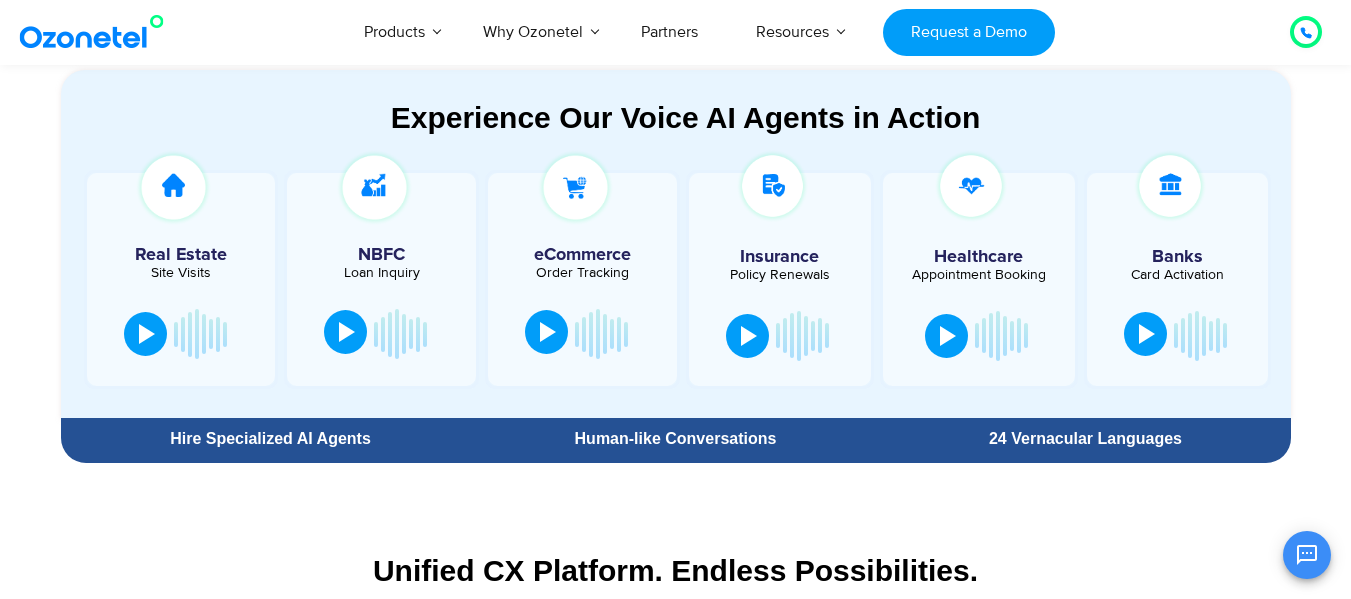 click at bounding box center (347, 332) 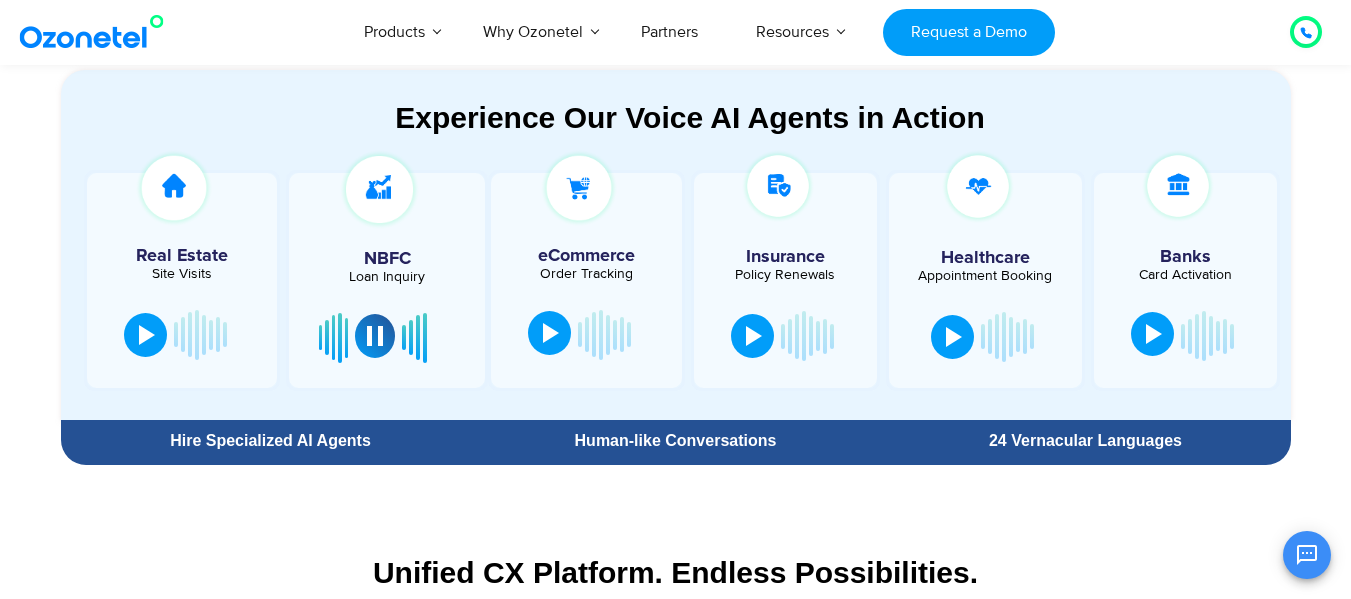 click at bounding box center (375, 336) 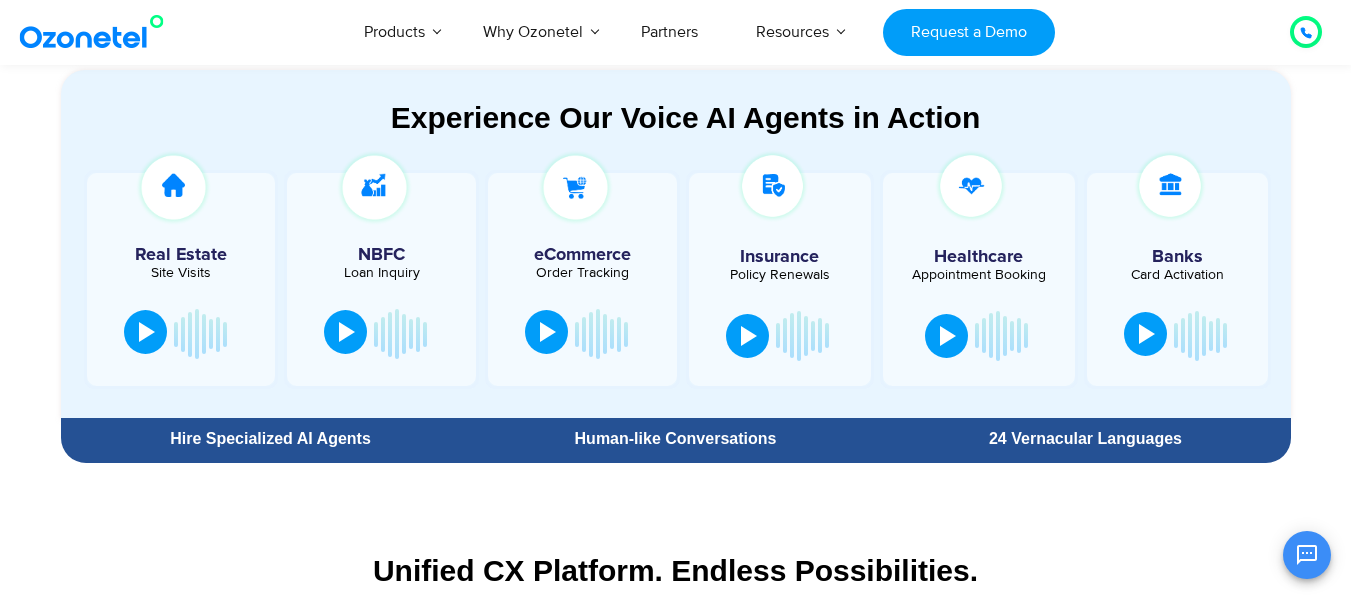 click at bounding box center [145, 332] 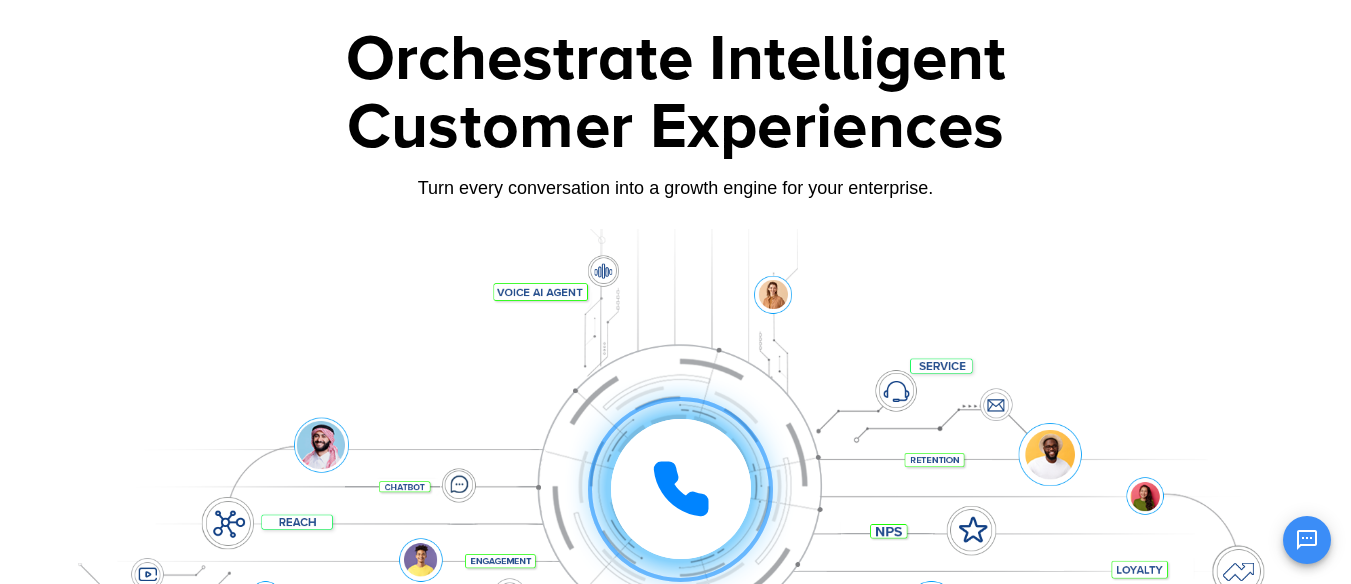 scroll, scrollTop: 78, scrollLeft: 0, axis: vertical 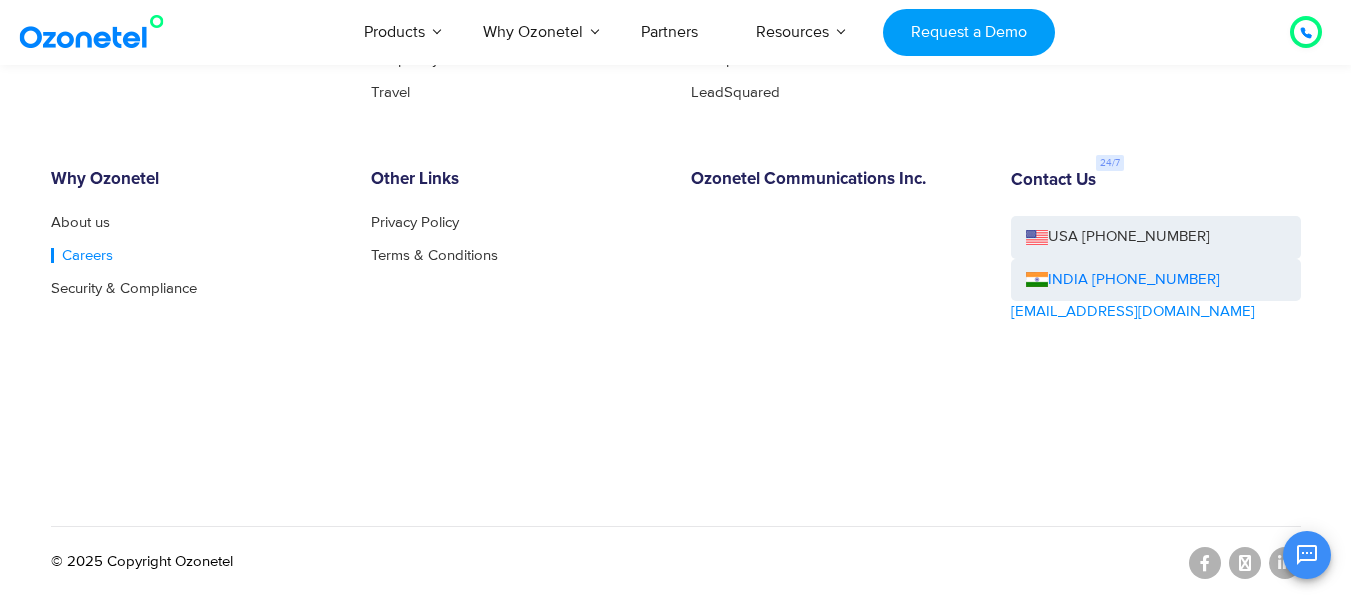 click on "Careers" at bounding box center (82, 255) 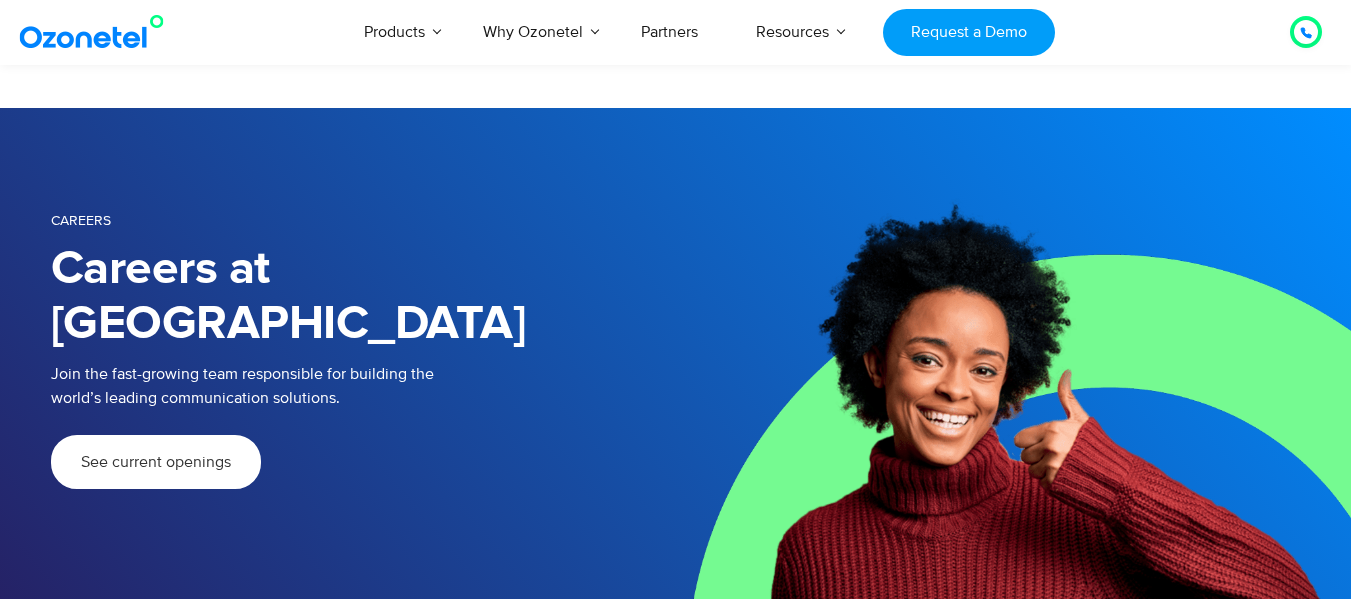 scroll, scrollTop: 2072, scrollLeft: 0, axis: vertical 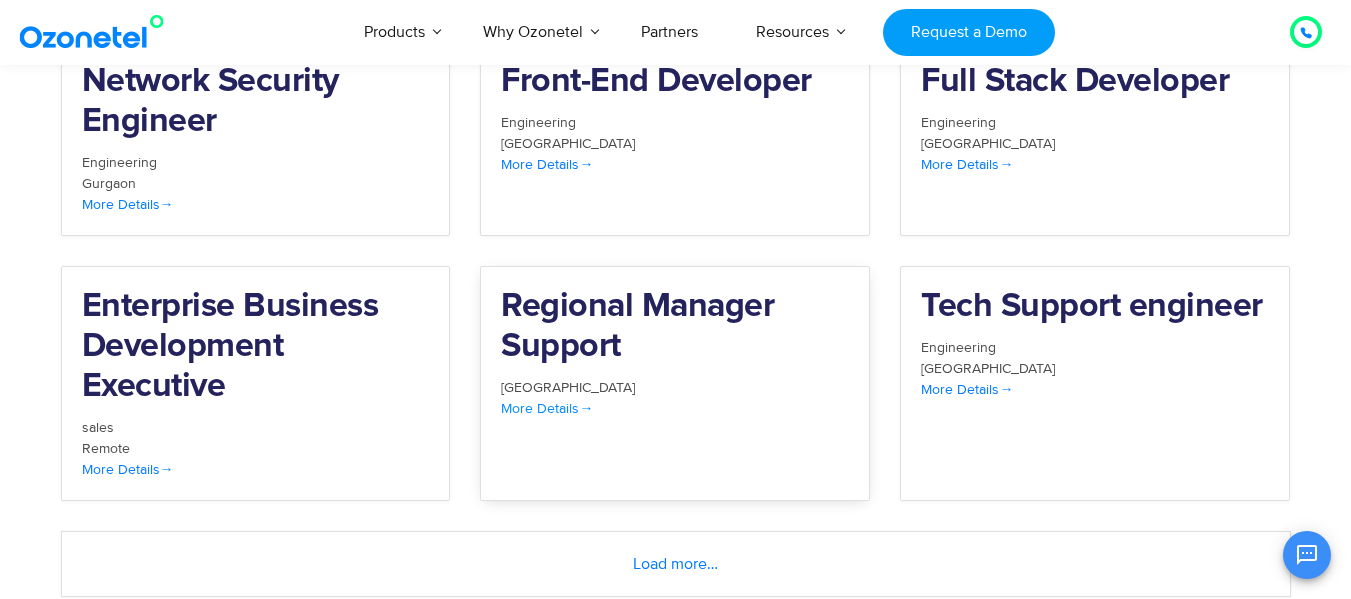 click on "More Details" at bounding box center [547, 408] 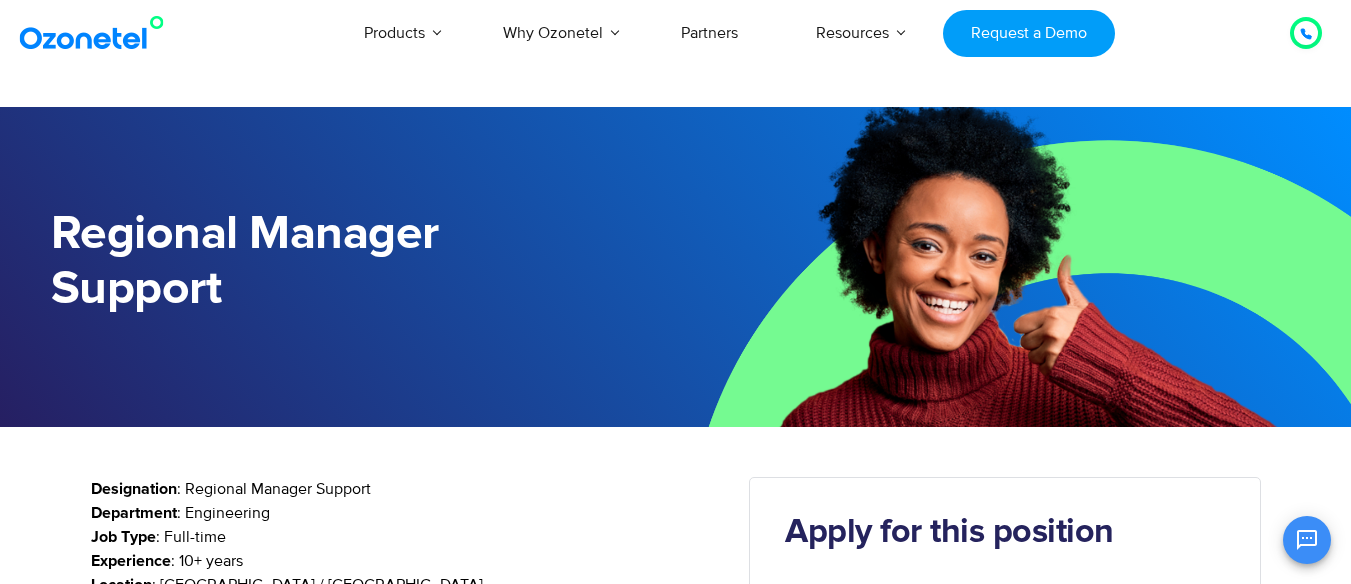 scroll, scrollTop: 0, scrollLeft: 0, axis: both 